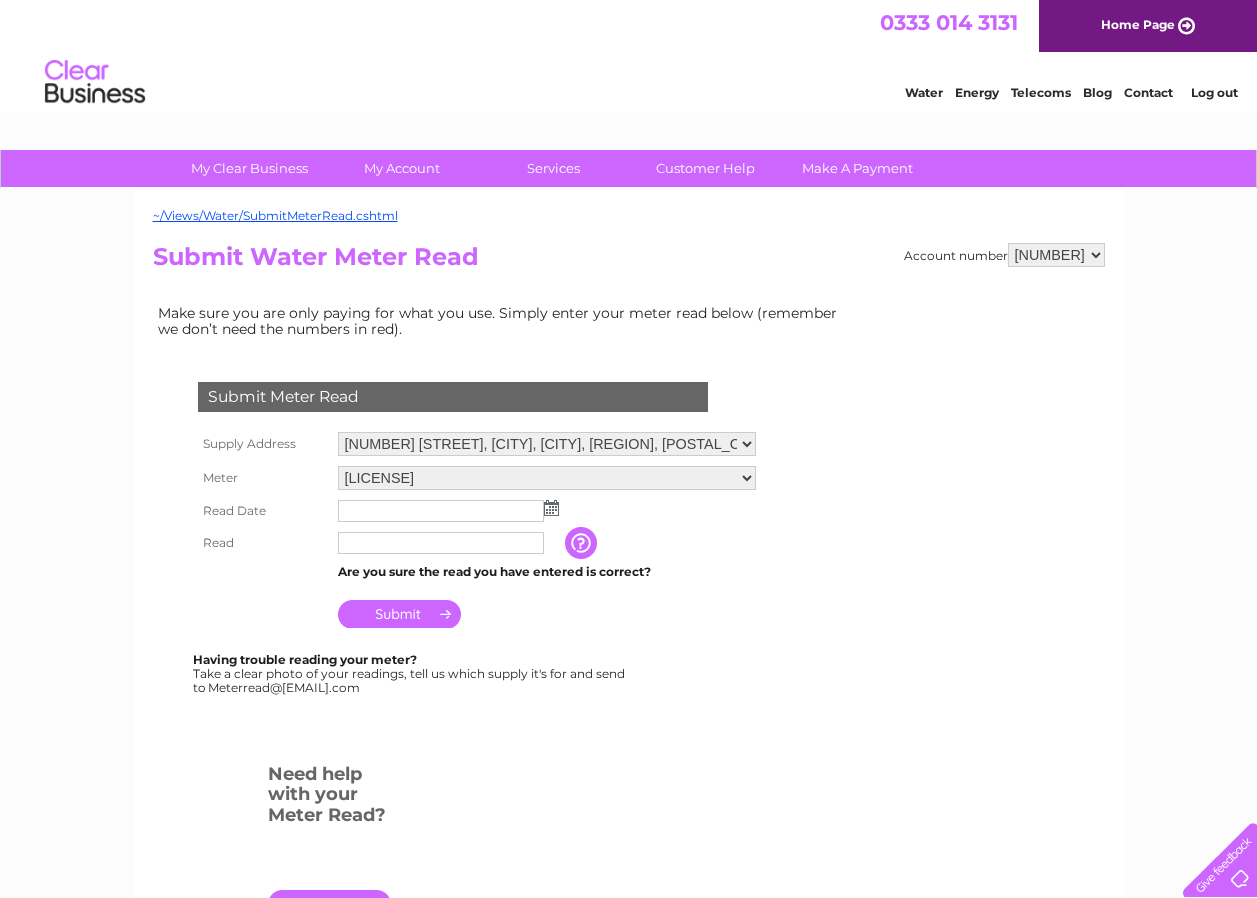 scroll, scrollTop: 0, scrollLeft: 0, axis: both 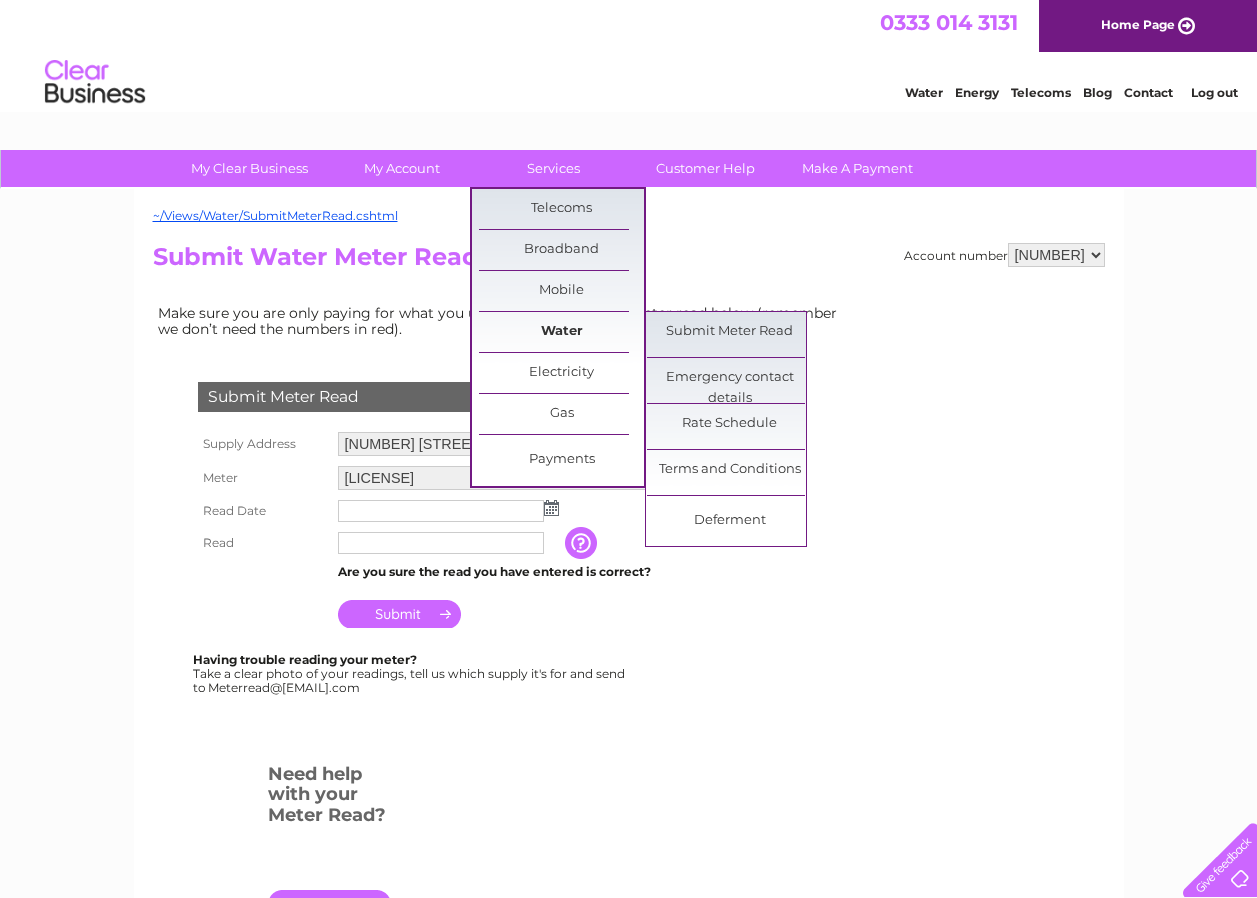 click on "Water" at bounding box center (561, 332) 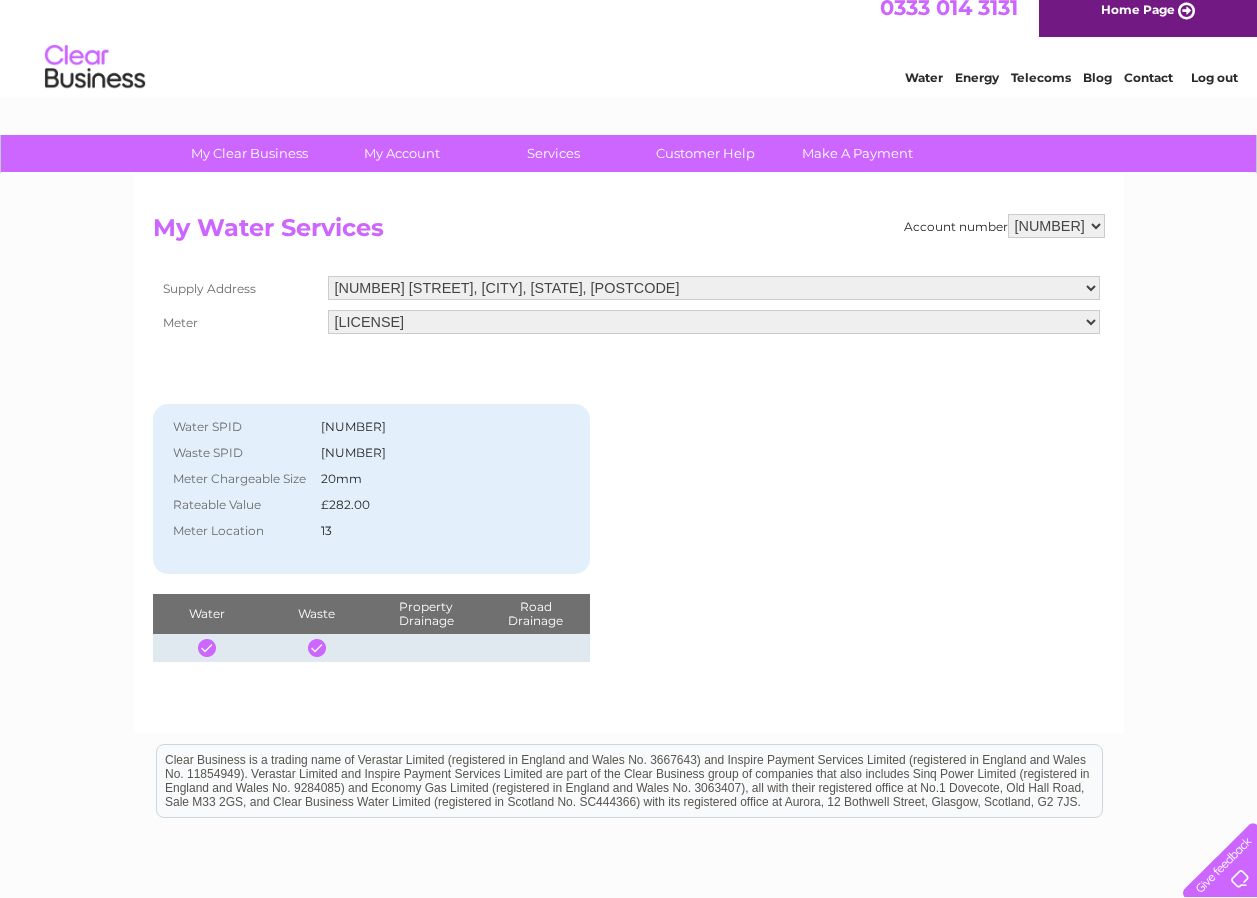 scroll, scrollTop: 0, scrollLeft: 0, axis: both 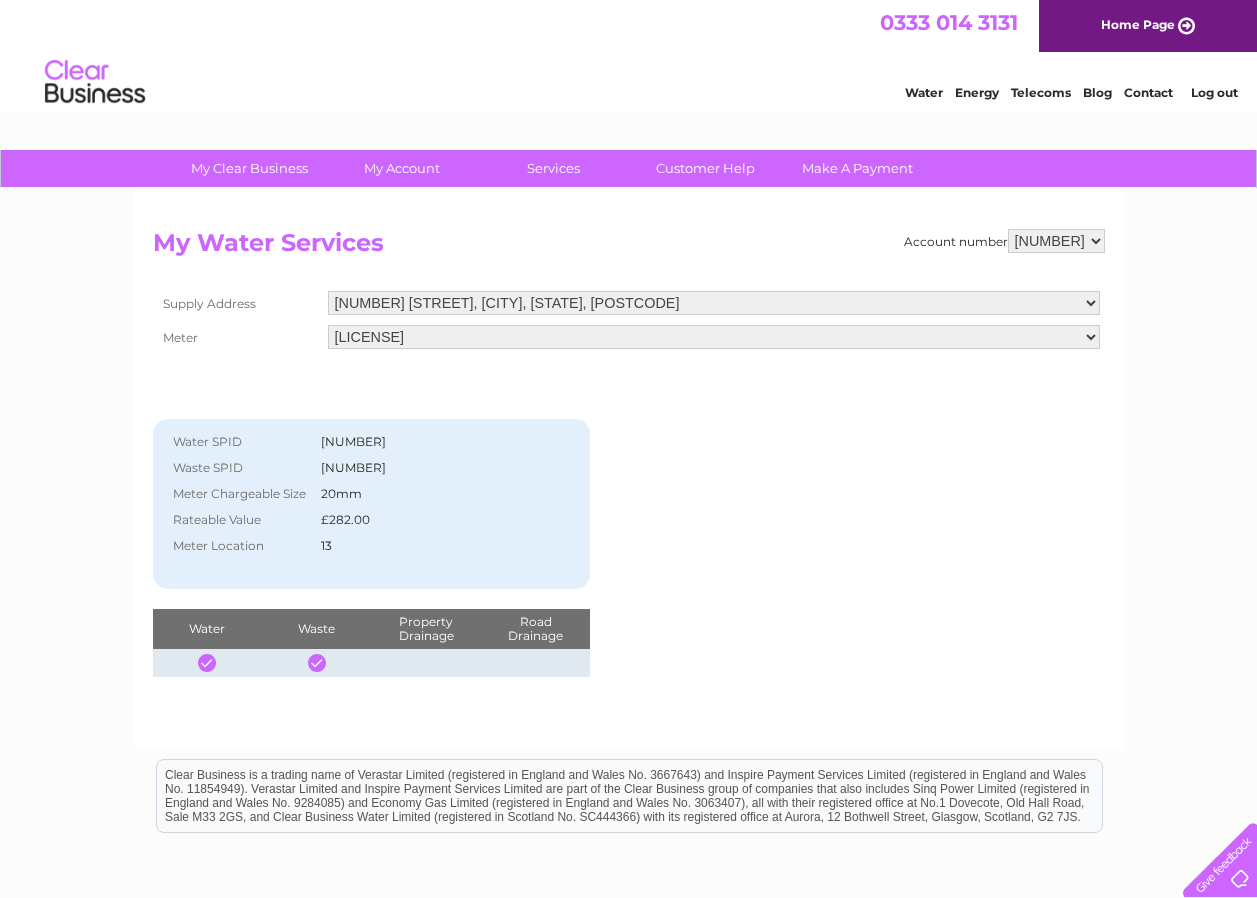 click on "Water" at bounding box center [924, 92] 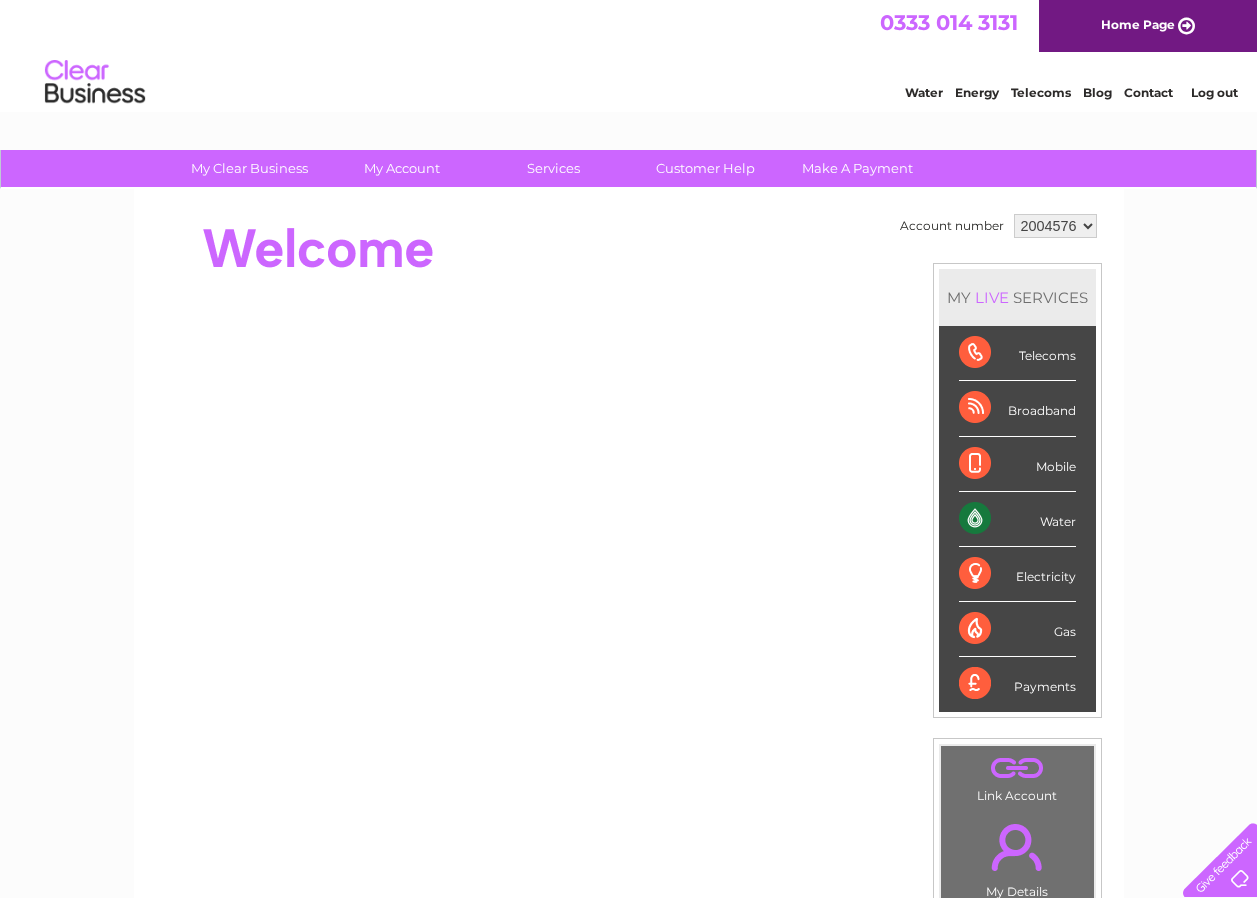 scroll, scrollTop: 0, scrollLeft: 0, axis: both 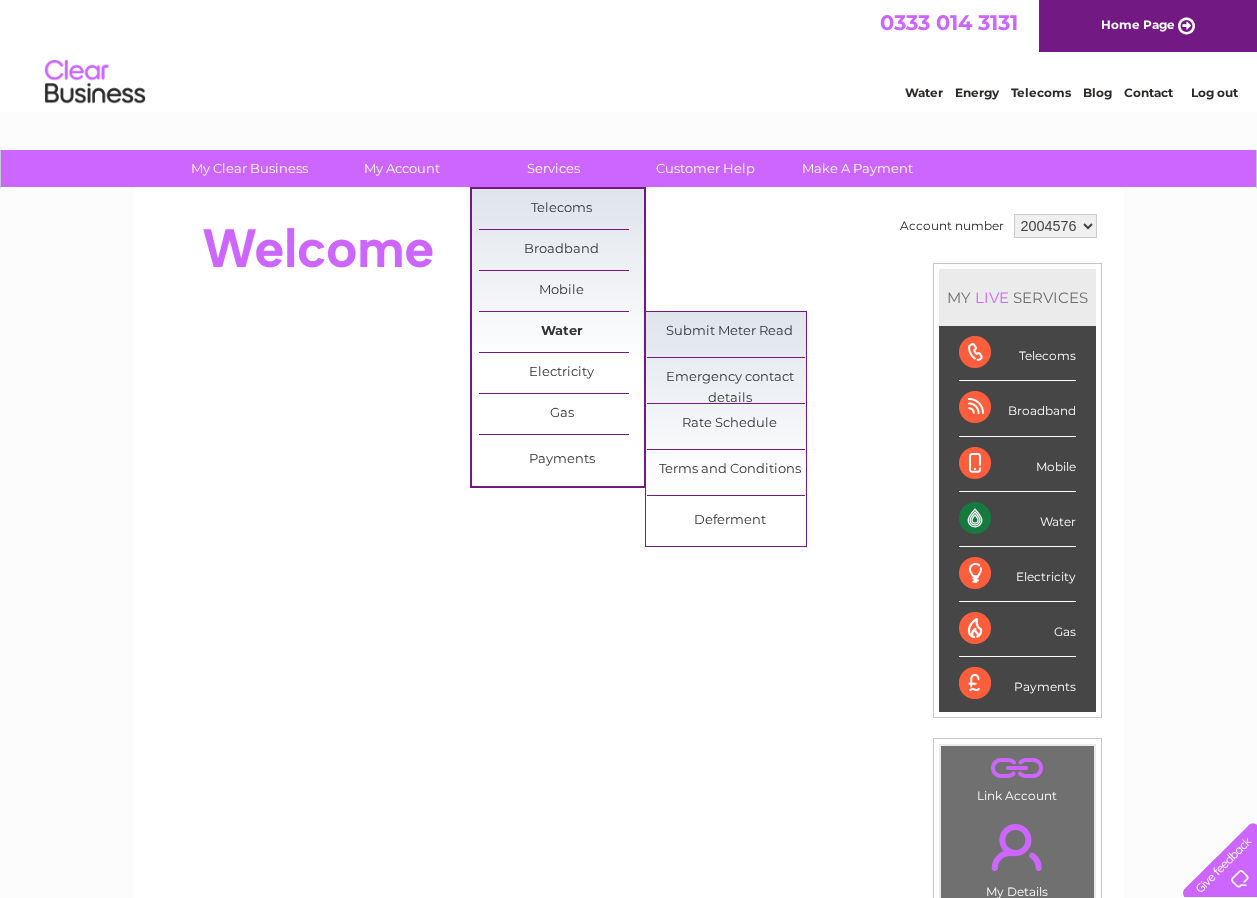 click on "Water" at bounding box center (561, 332) 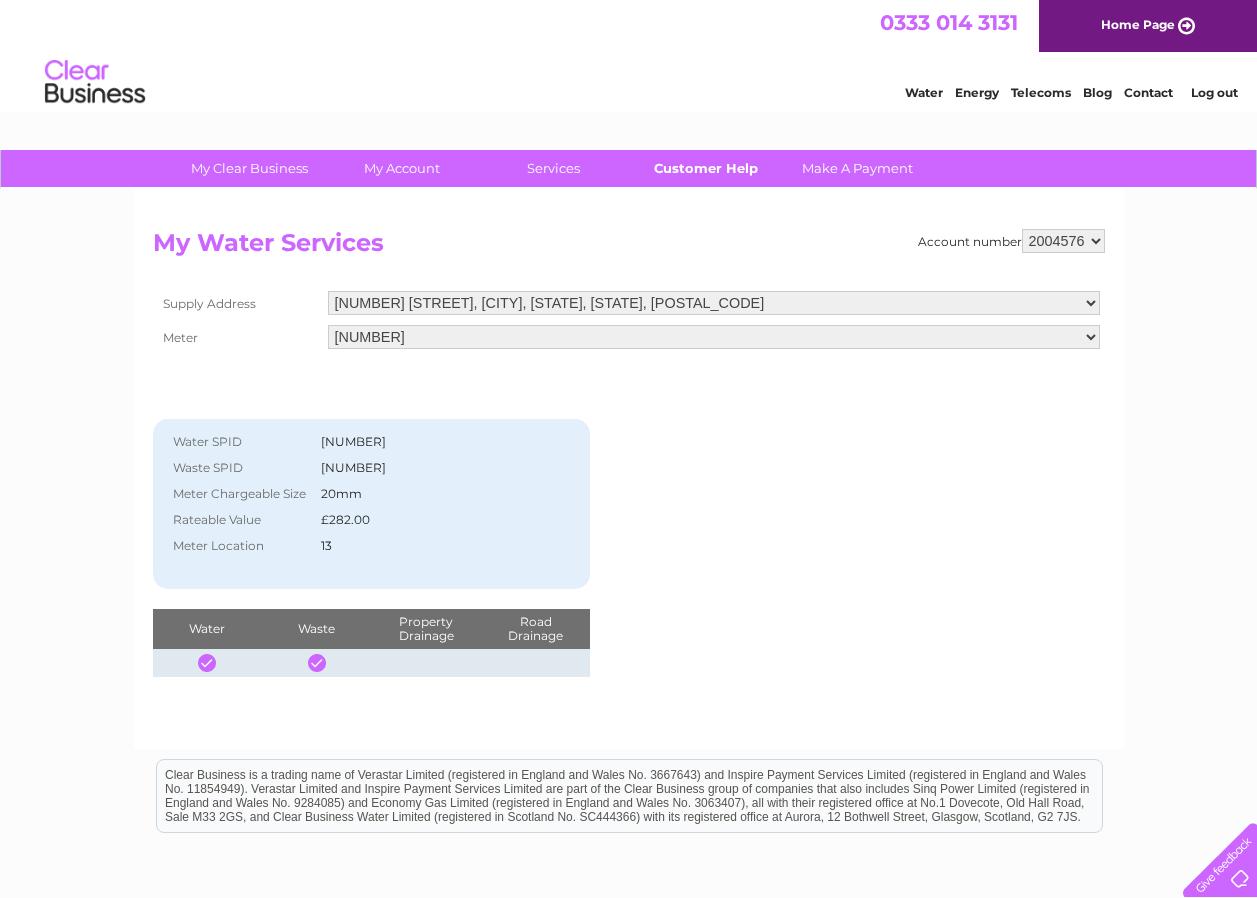 scroll, scrollTop: 0, scrollLeft: 0, axis: both 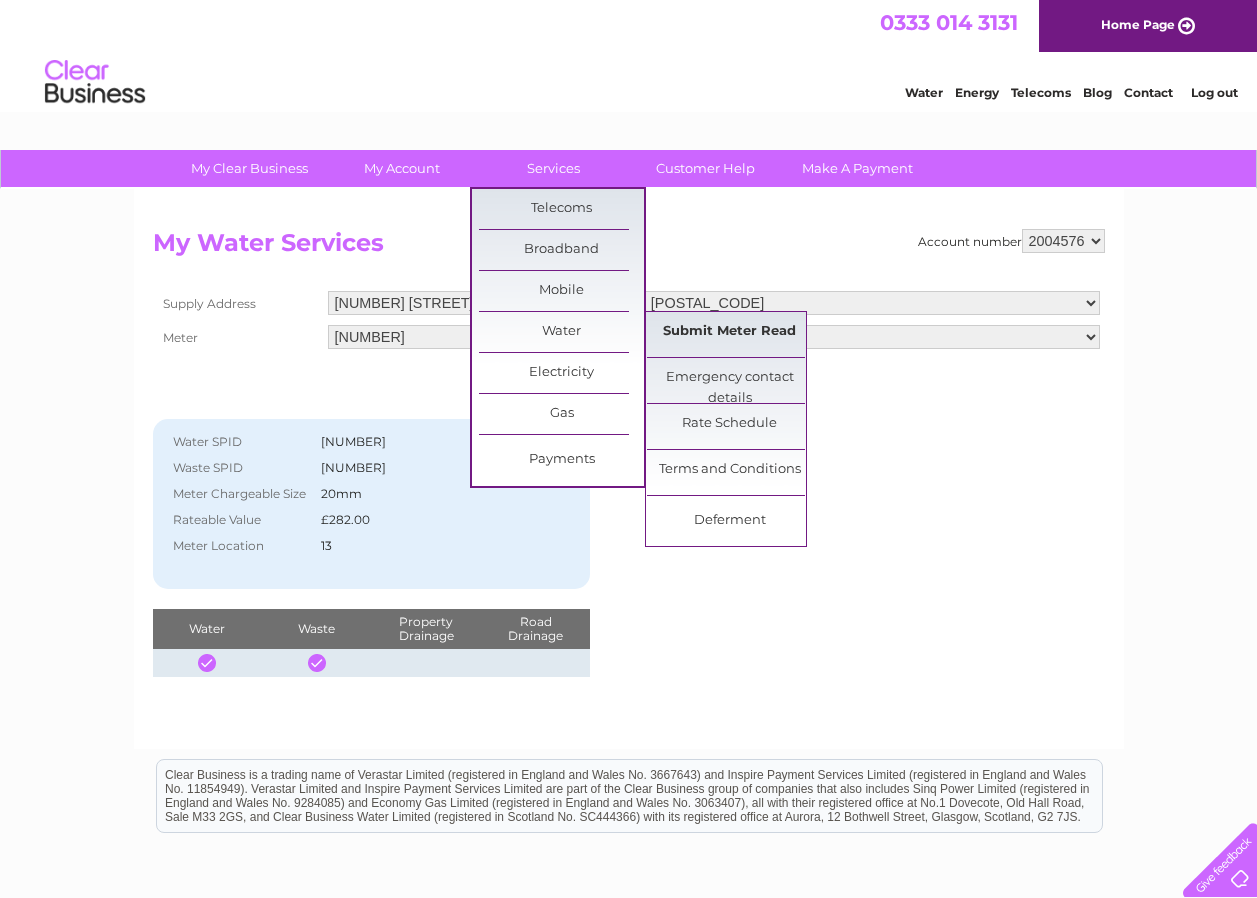click on "Submit Meter Read" at bounding box center (729, 332) 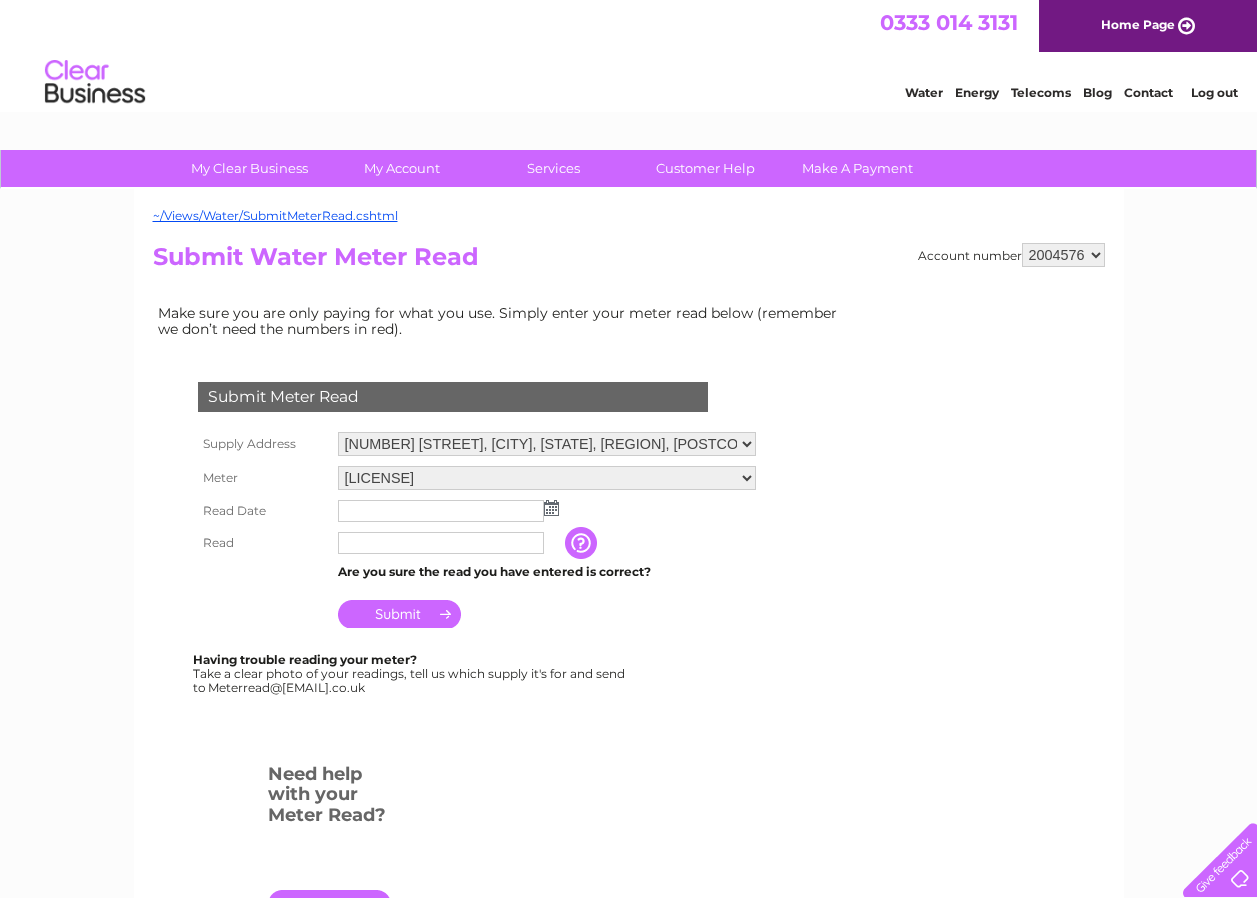 scroll, scrollTop: 0, scrollLeft: 0, axis: both 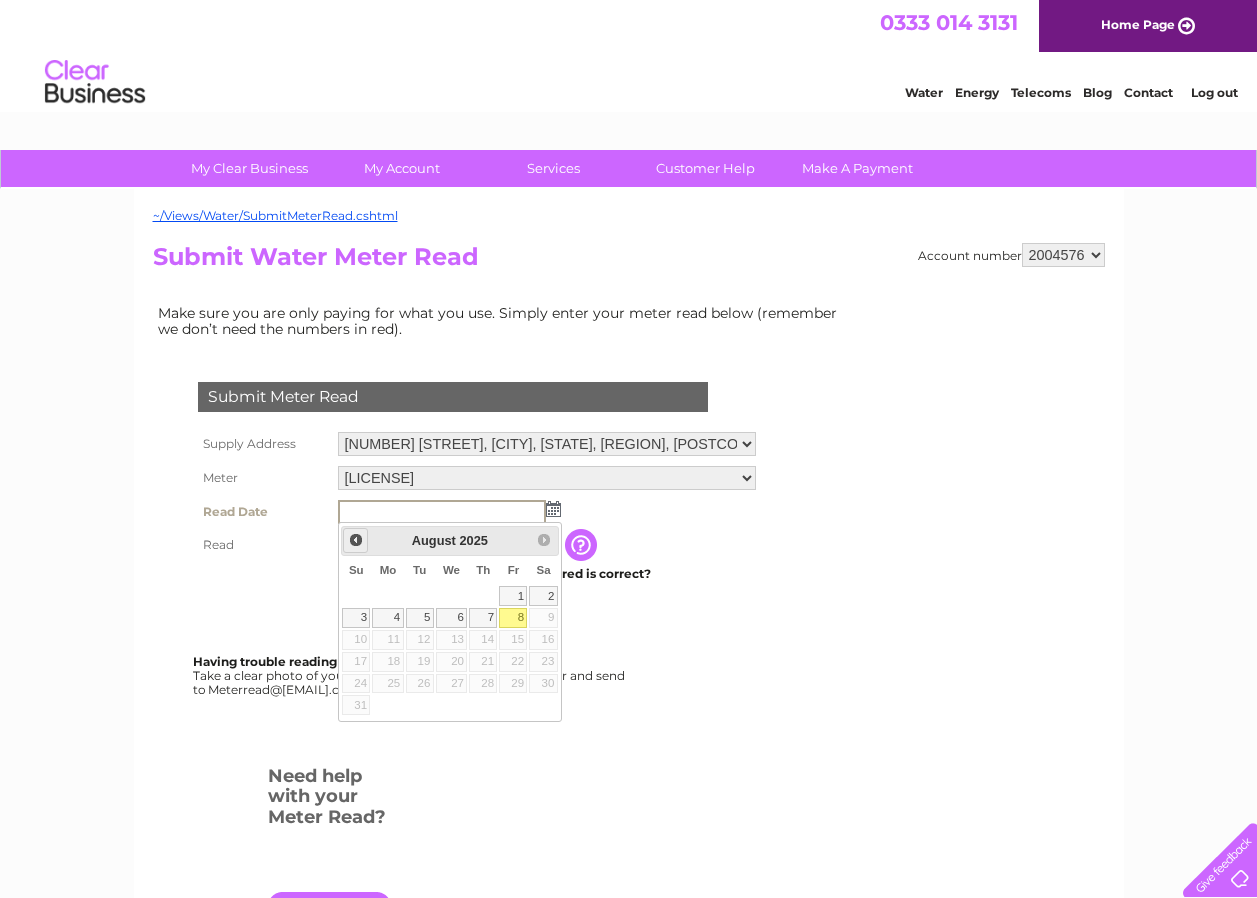 click on "Prev" at bounding box center [356, 540] 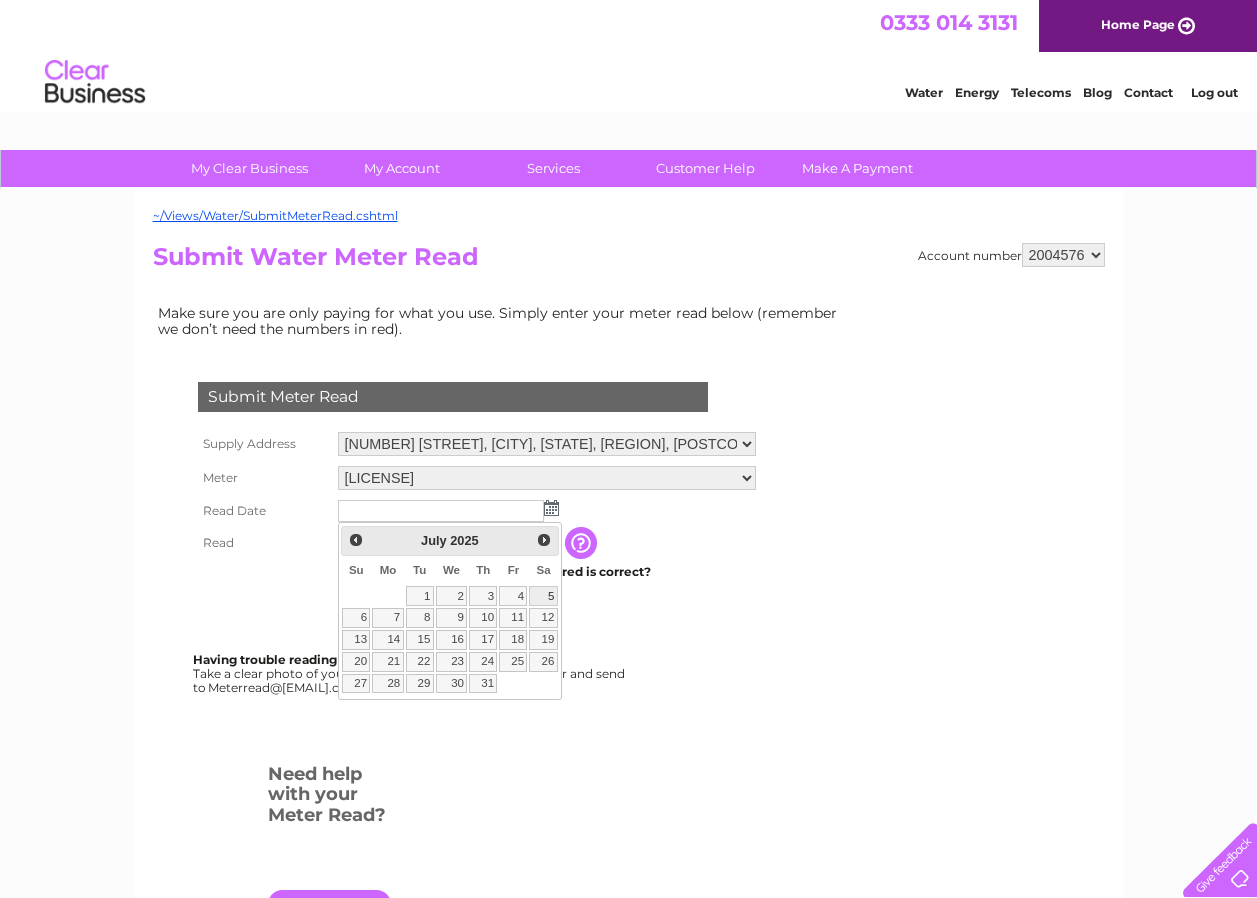 click on "5" at bounding box center (543, 596) 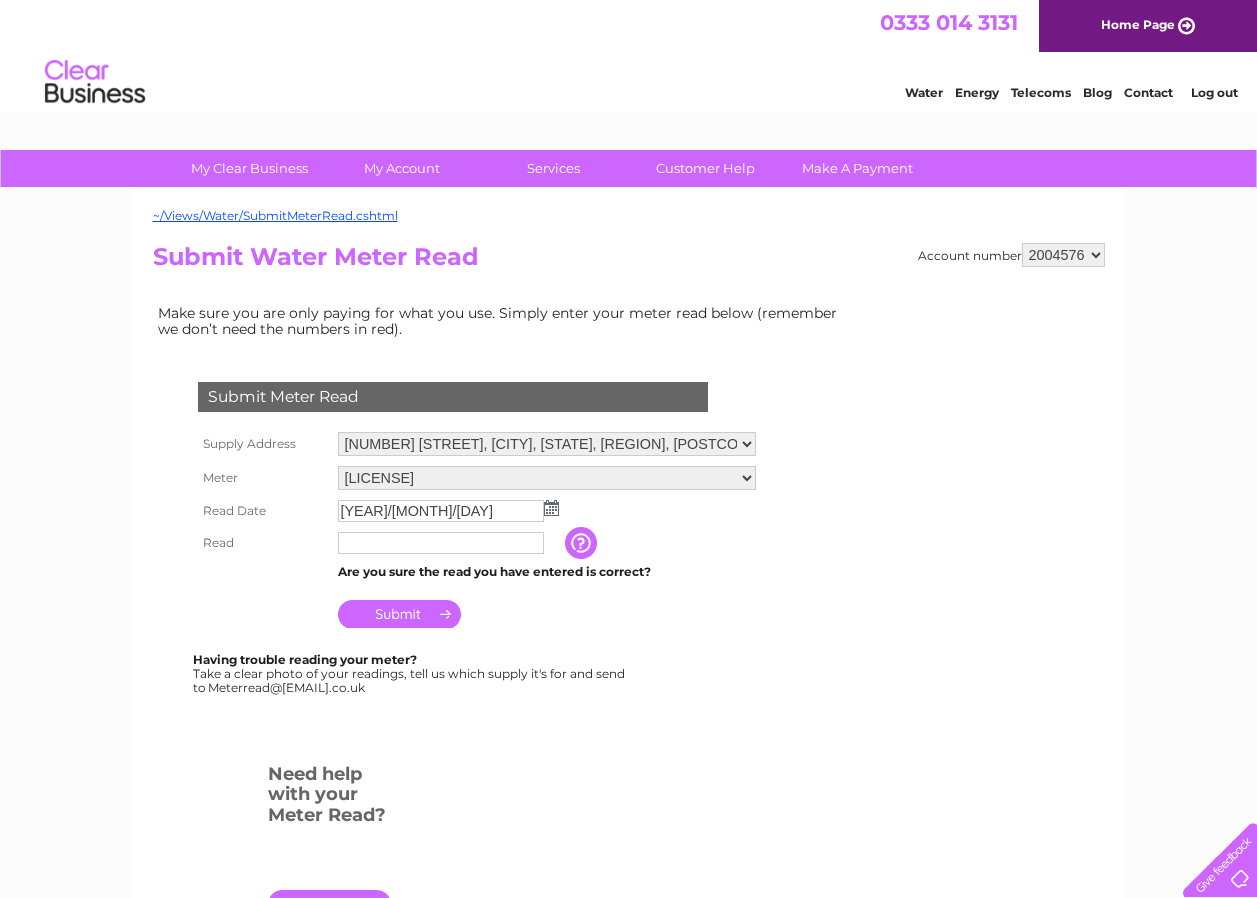 click at bounding box center [441, 543] 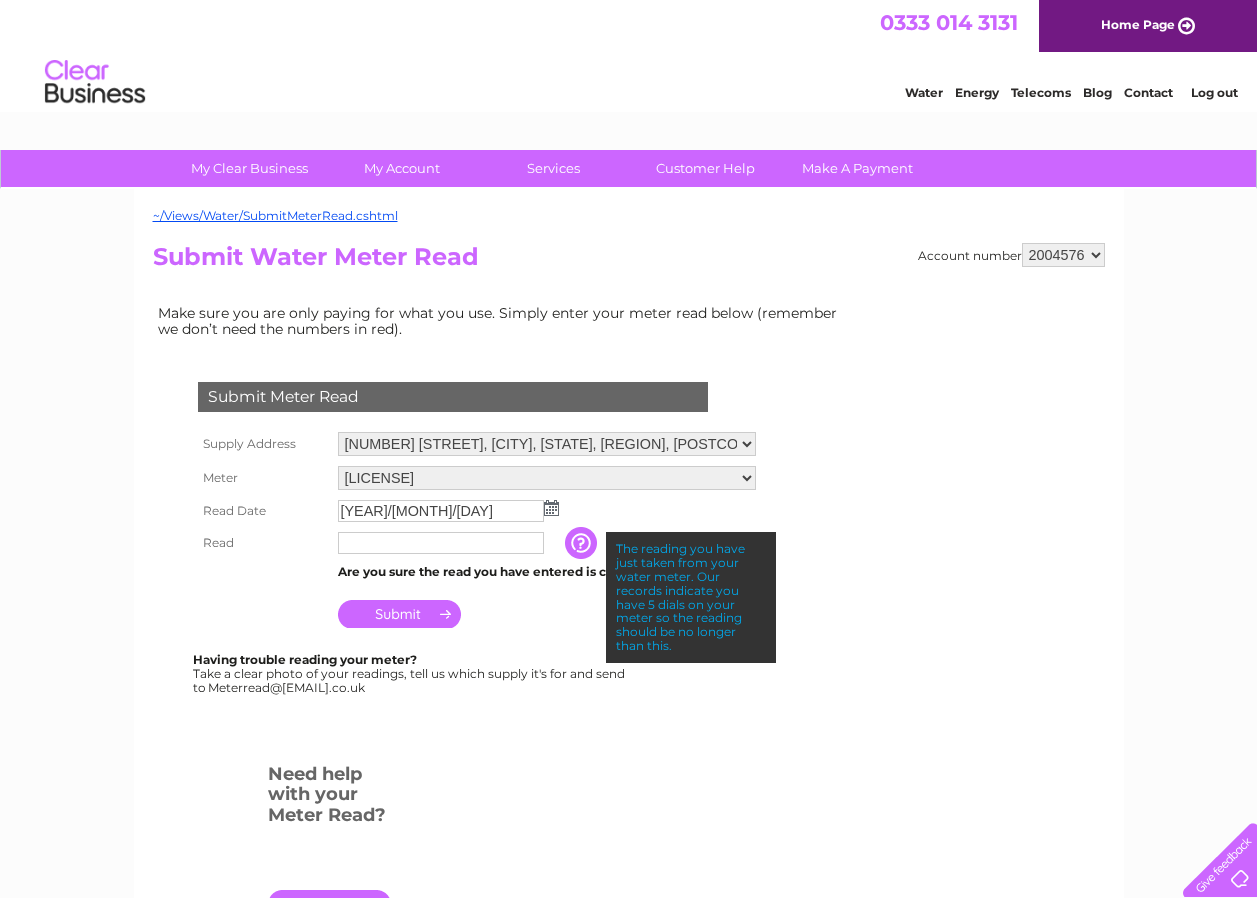 click at bounding box center [441, 543] 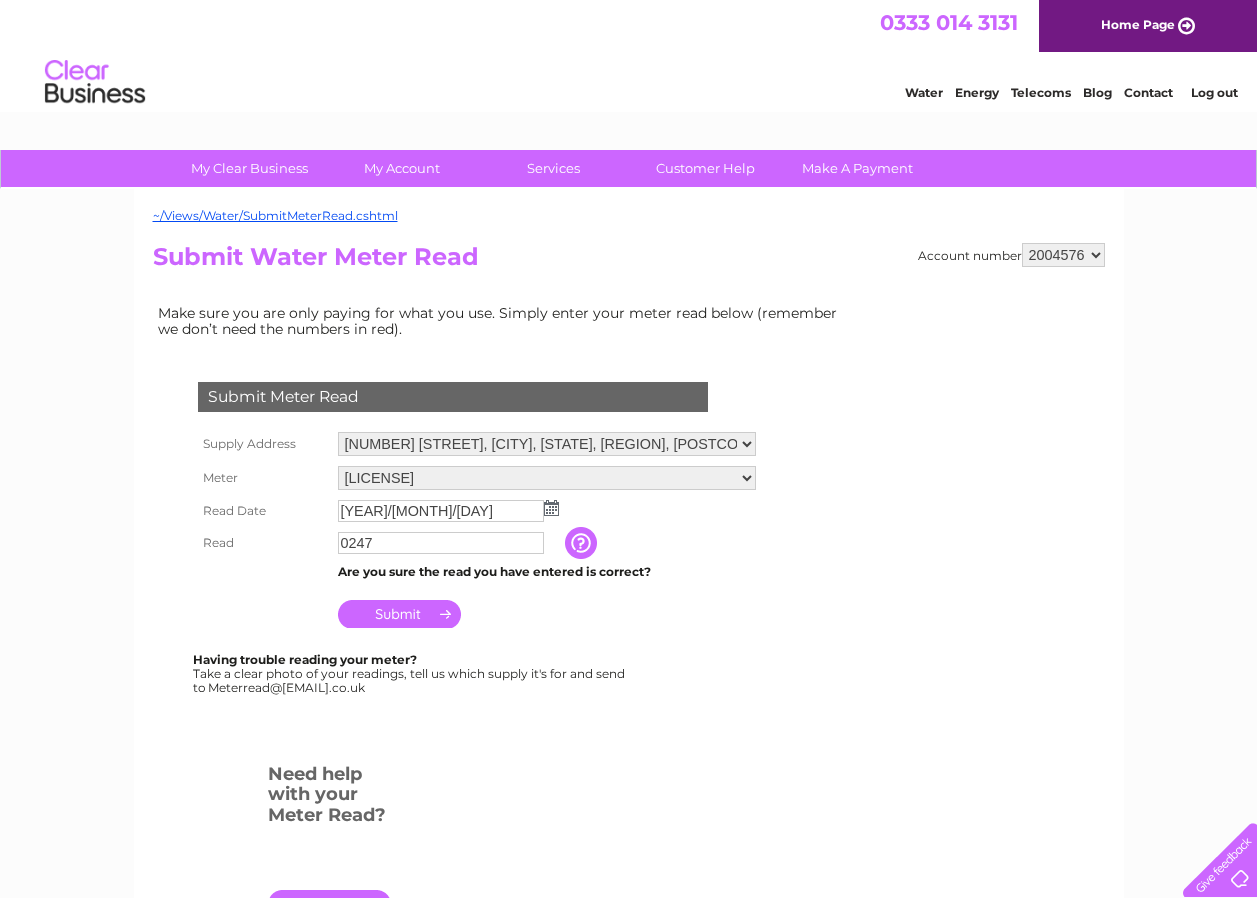 click on "Submit" at bounding box center [399, 614] 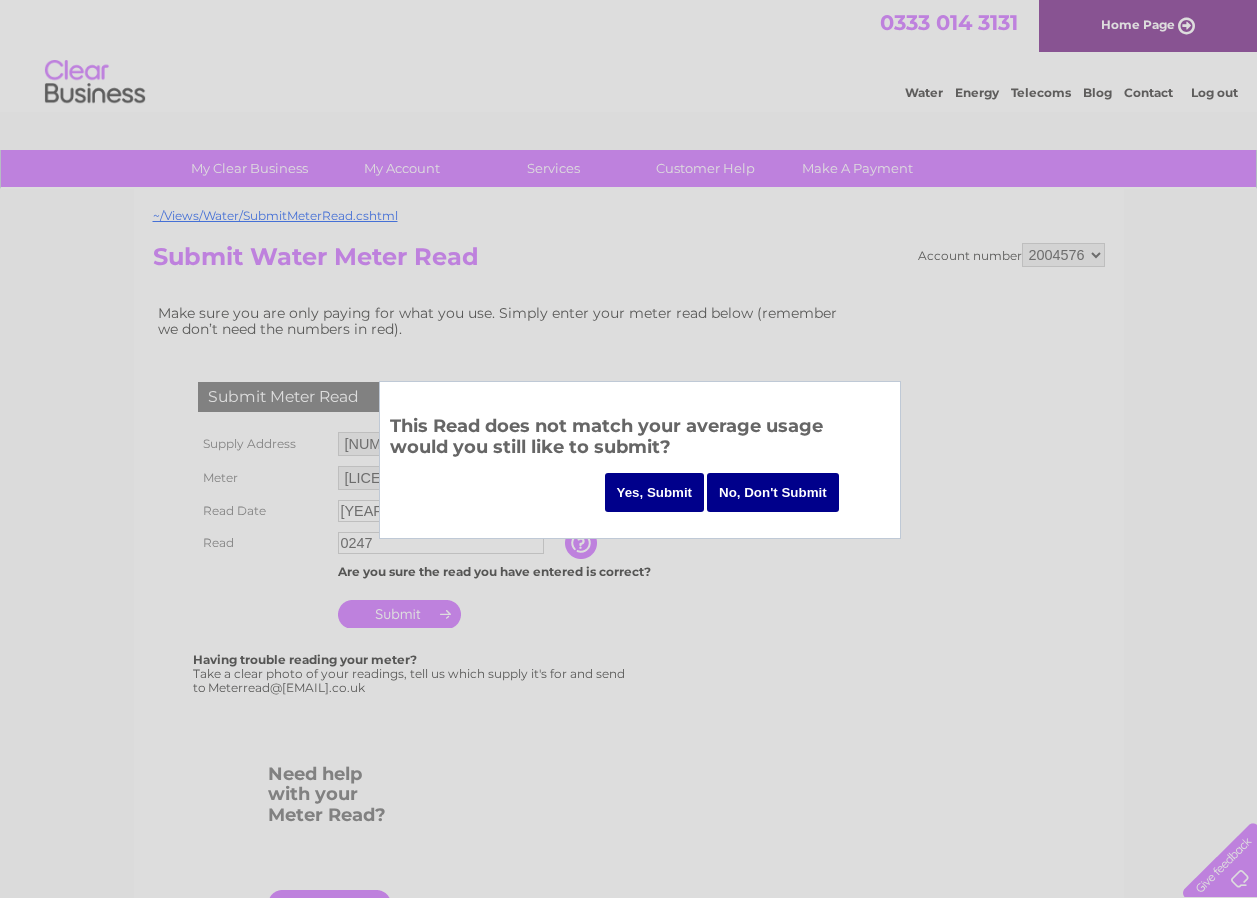 click on "No, Don't Submit" at bounding box center [773, 492] 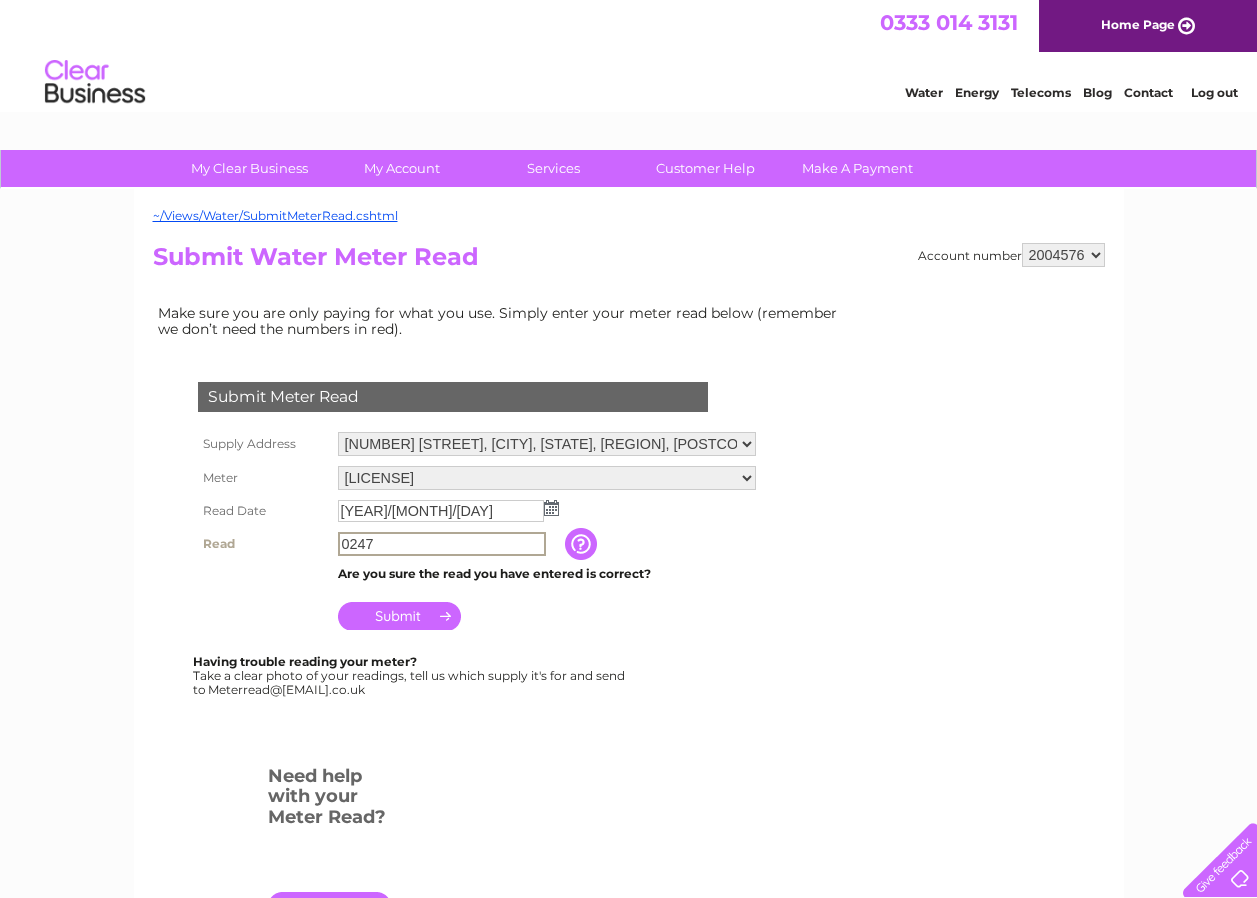 click on "0247" at bounding box center (442, 544) 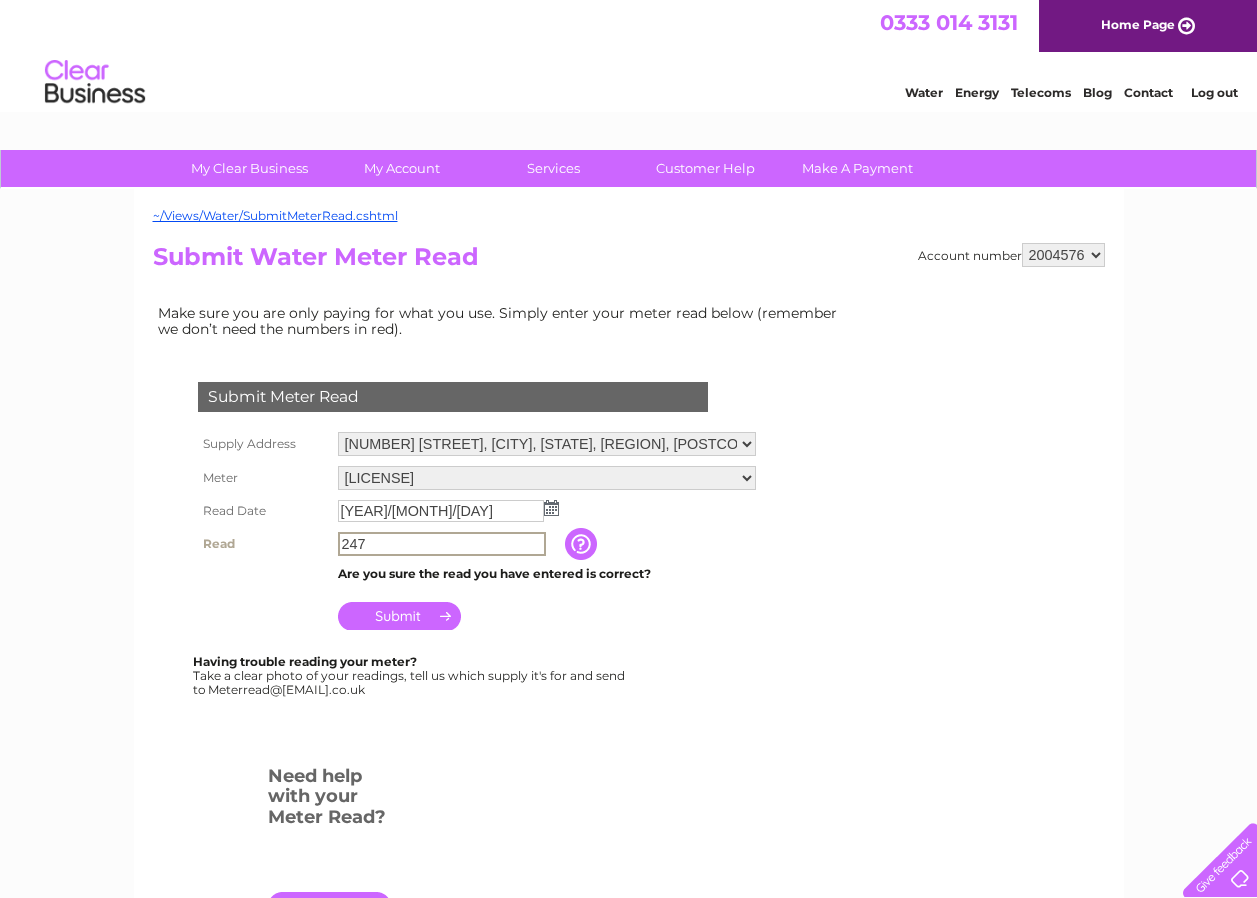 type on "247" 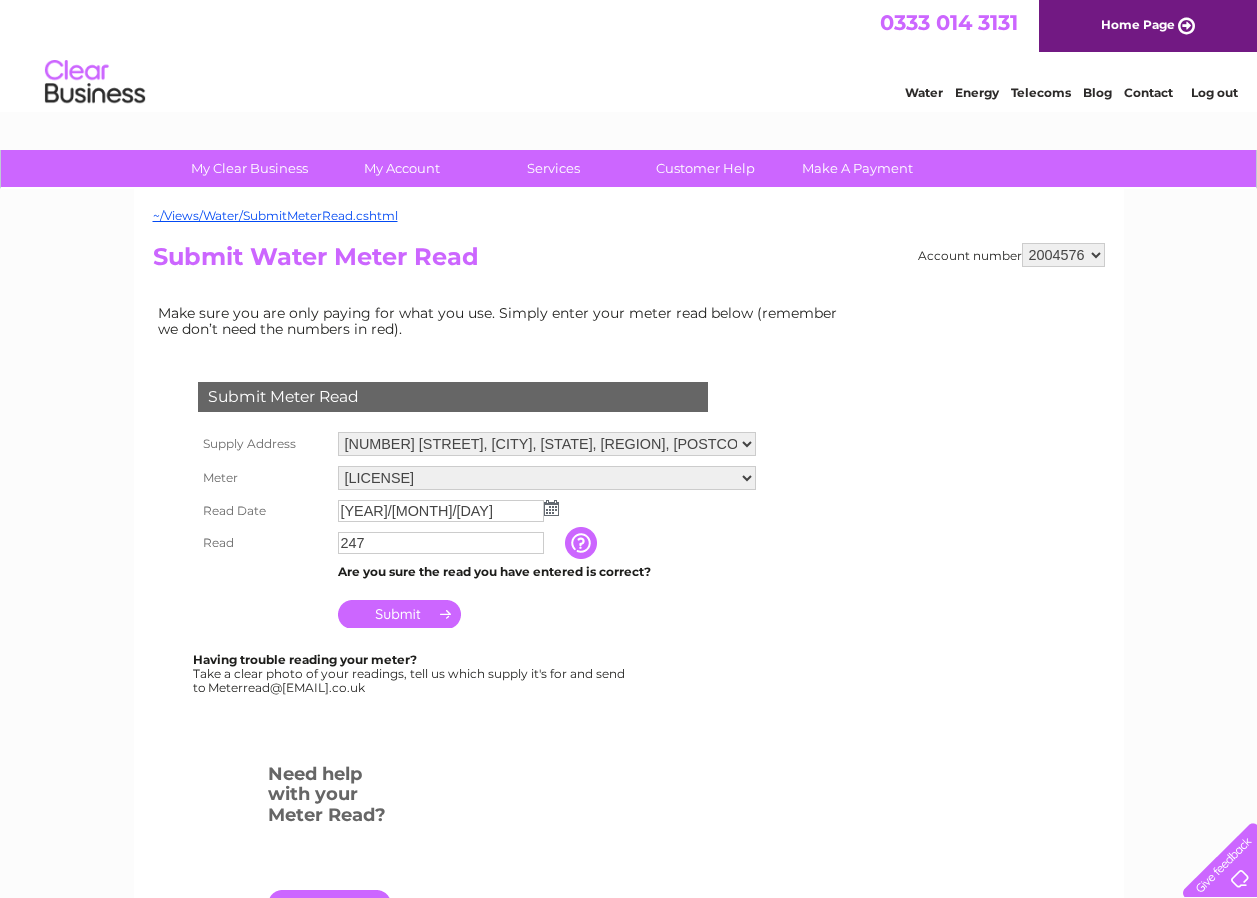 click on "Submit" at bounding box center (399, 614) 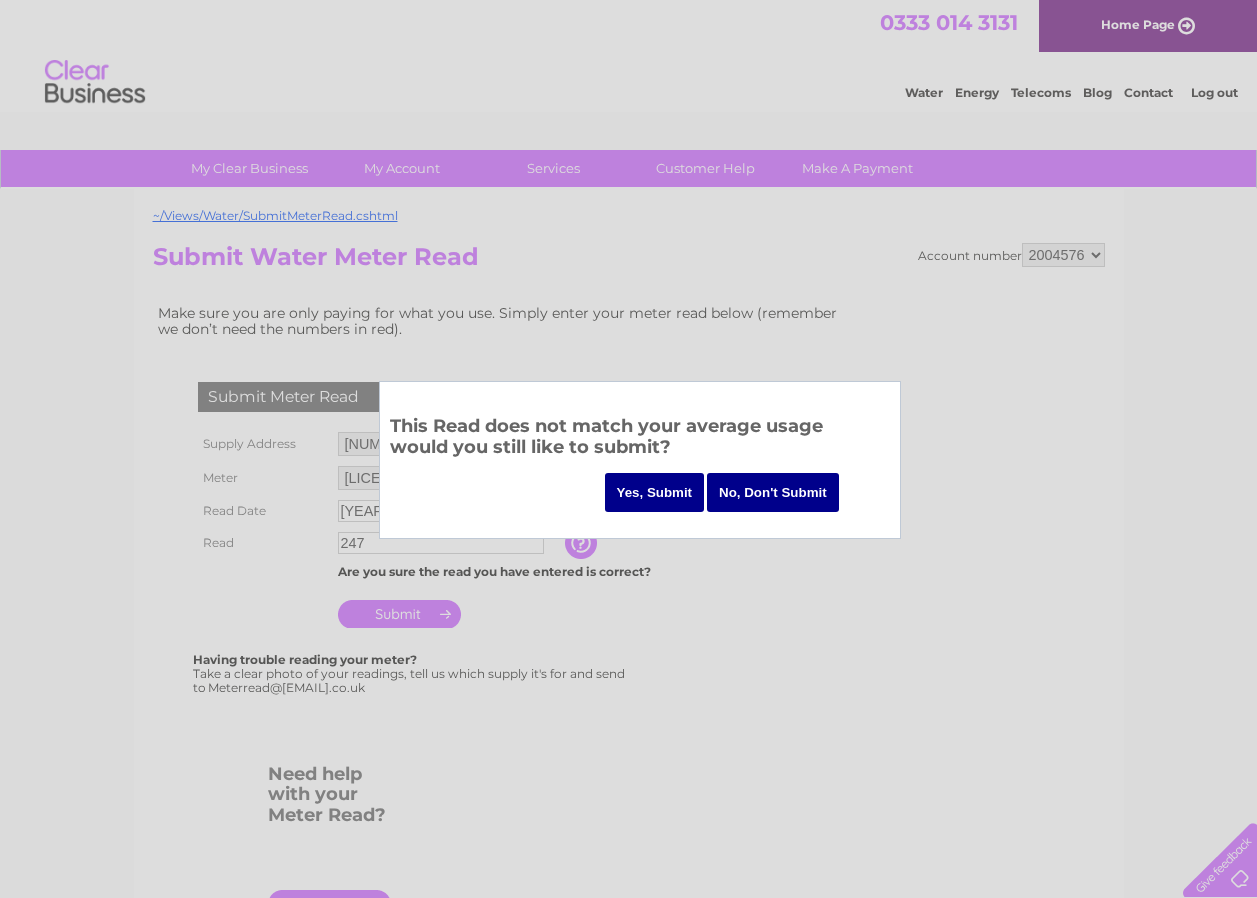 click on "Yes, Submit" at bounding box center [655, 492] 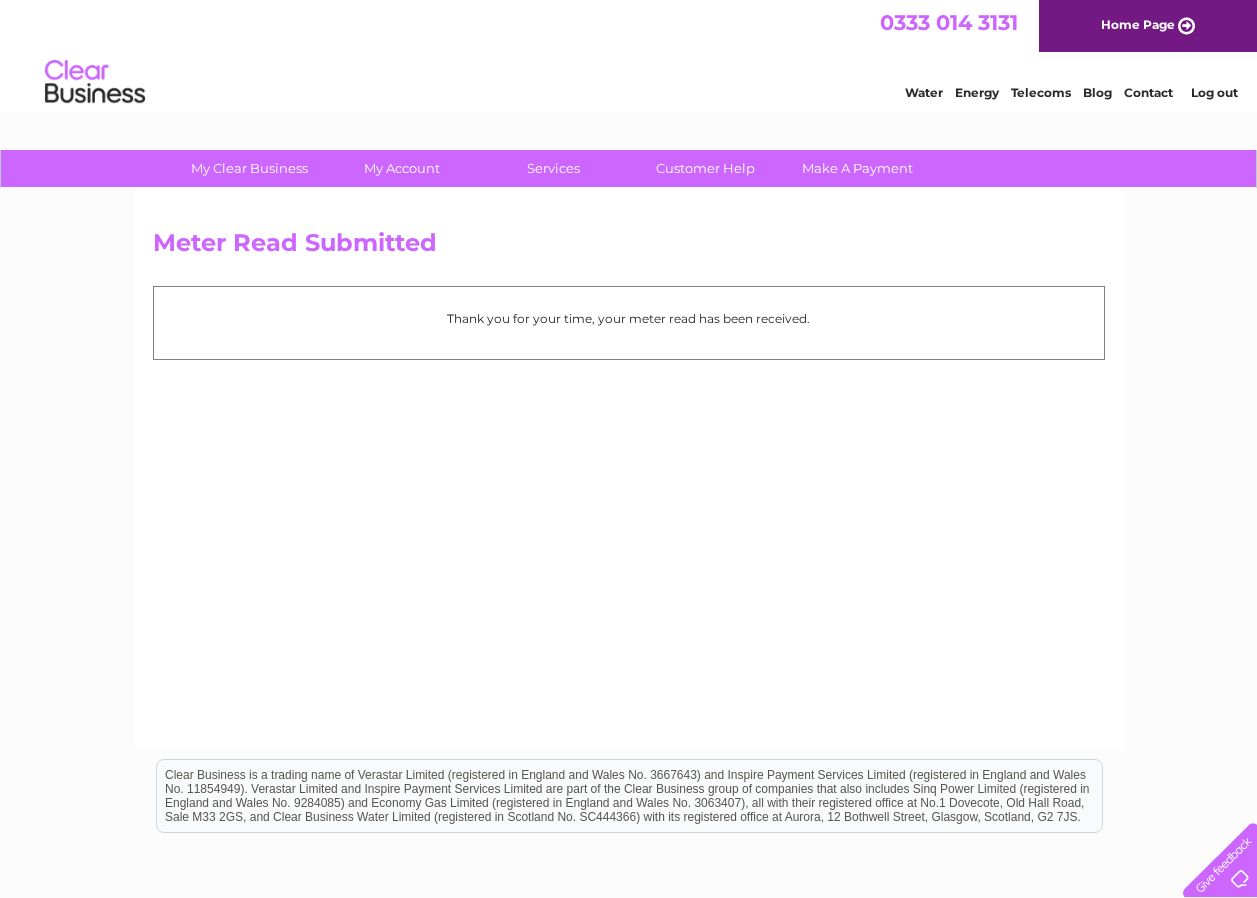 scroll, scrollTop: 0, scrollLeft: 0, axis: both 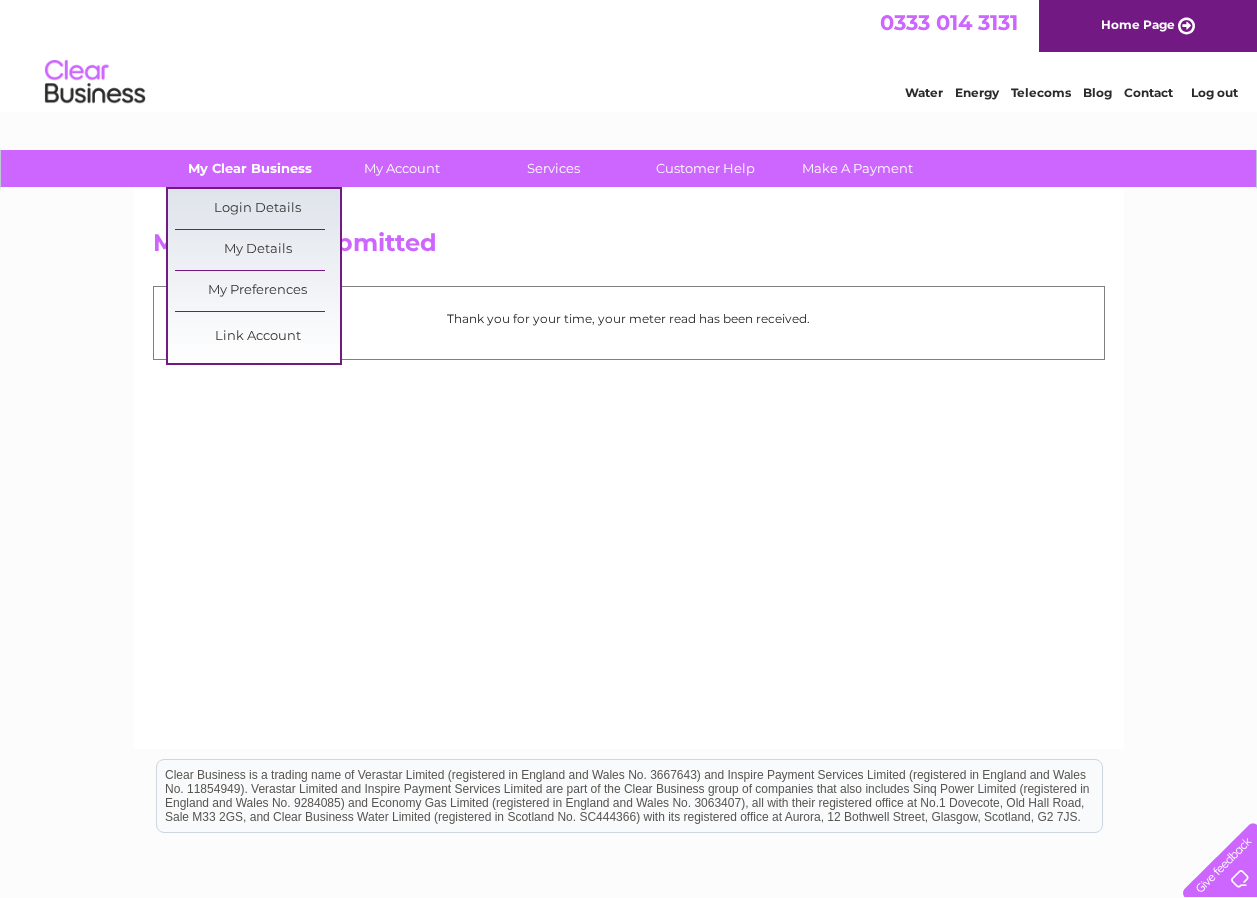 click on "My Clear Business" at bounding box center (249, 168) 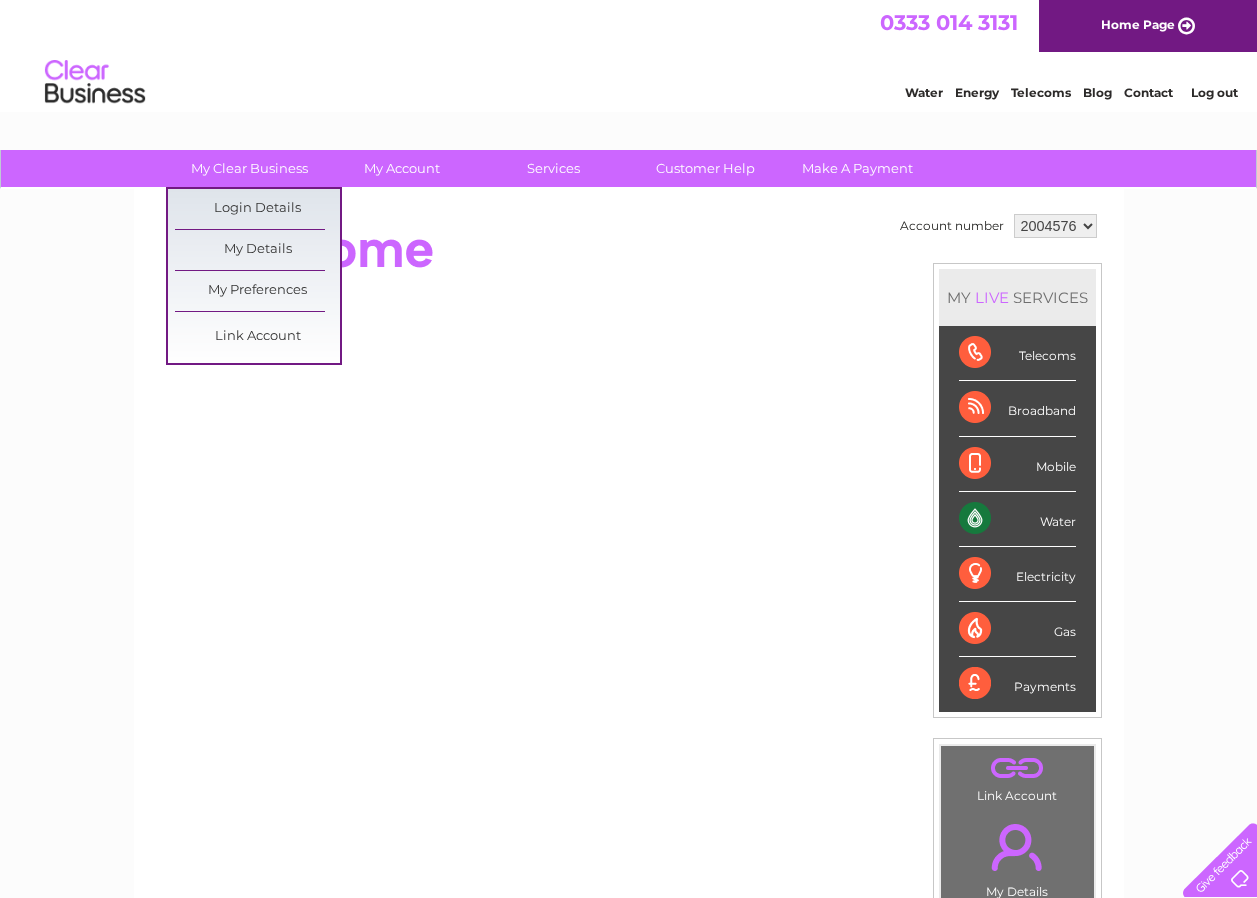 scroll, scrollTop: 0, scrollLeft: 0, axis: both 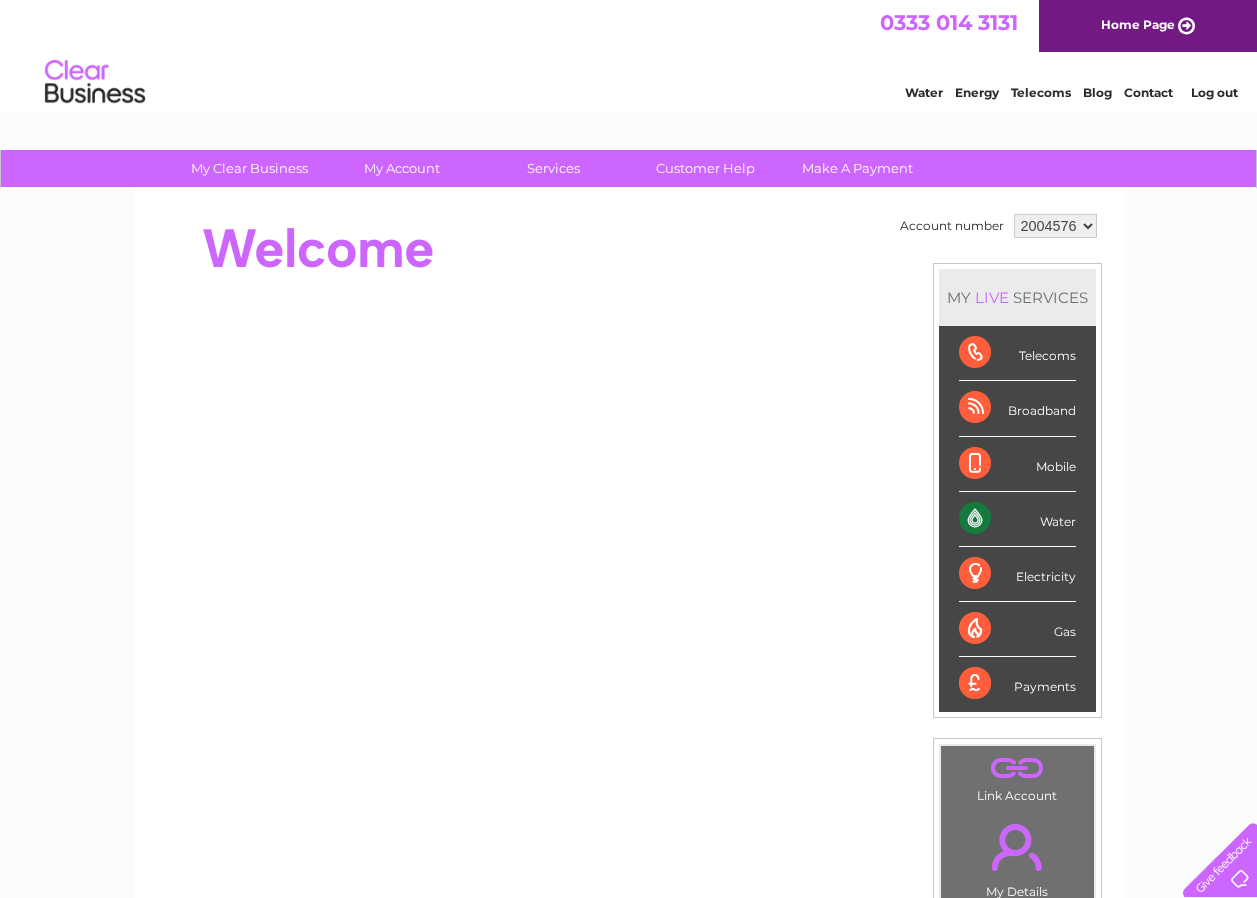 click on "Log out" at bounding box center (1214, 92) 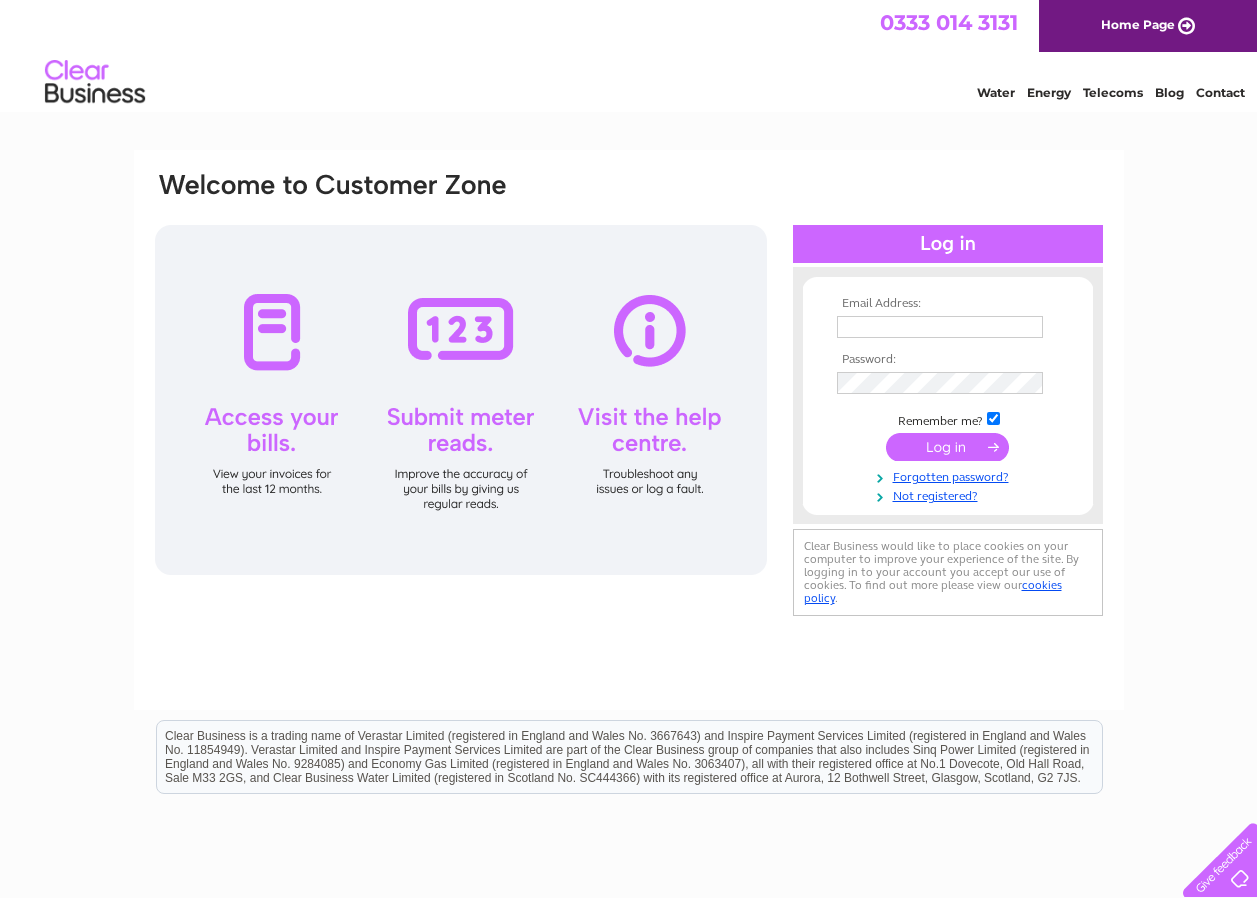 scroll, scrollTop: 0, scrollLeft: 0, axis: both 